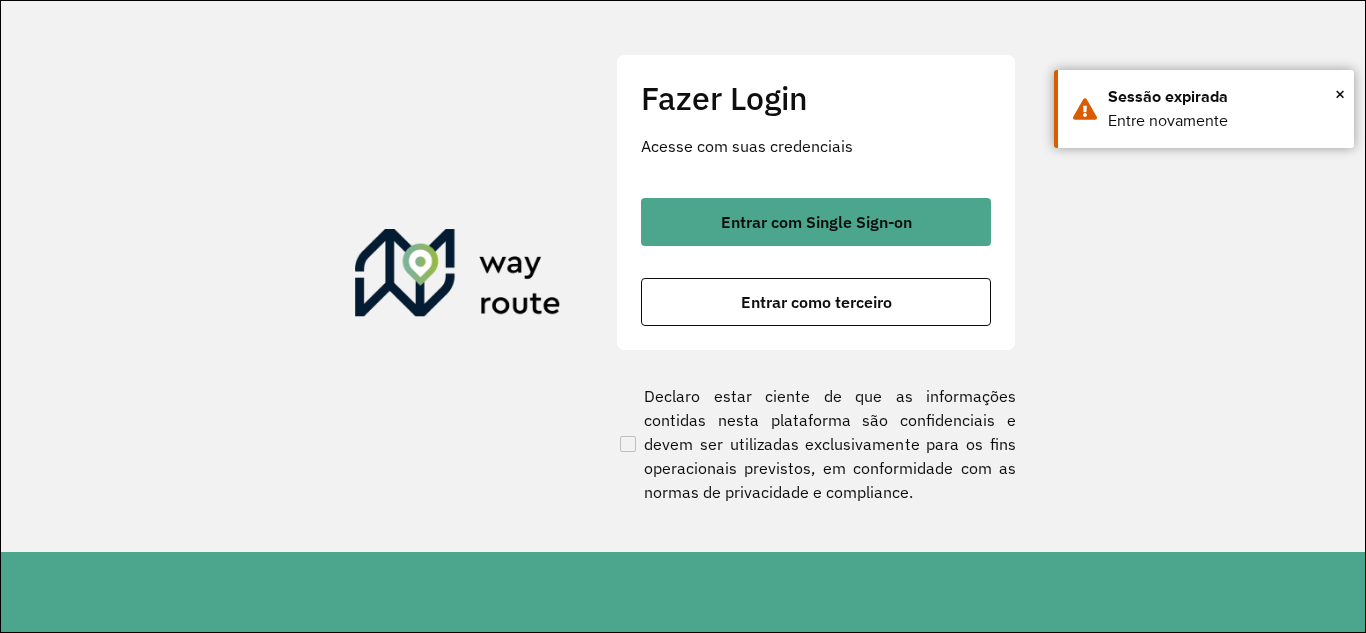 scroll, scrollTop: 0, scrollLeft: 0, axis: both 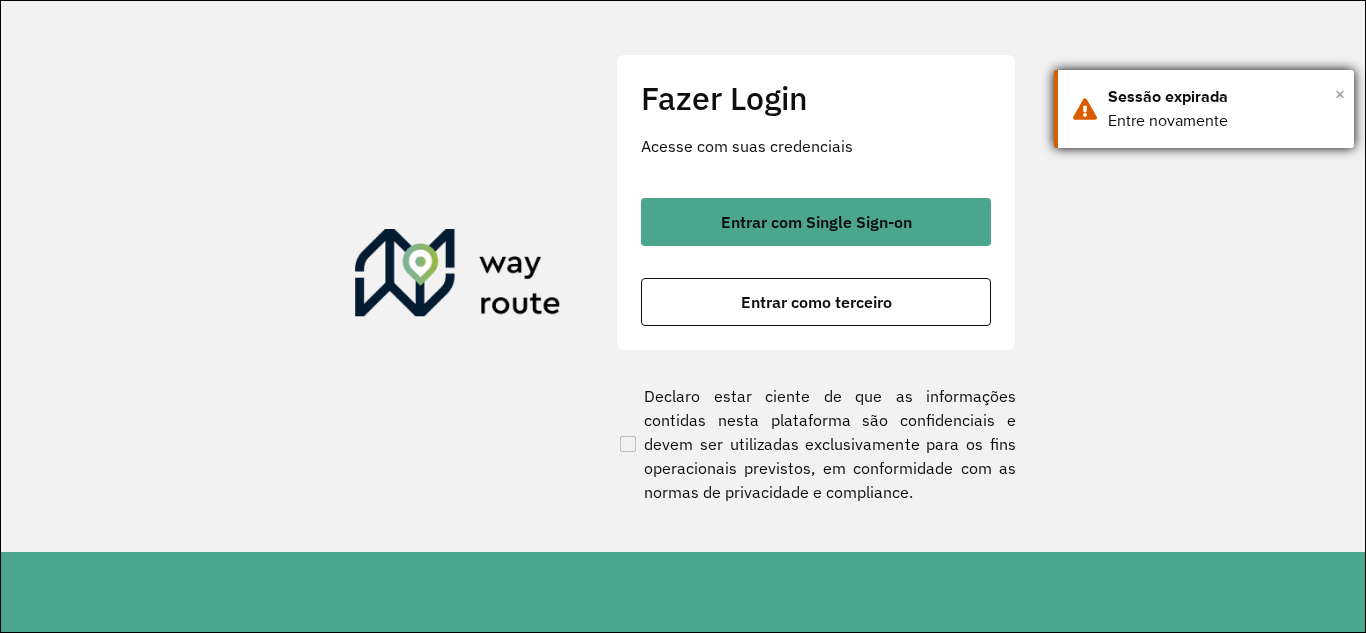 click on "×" at bounding box center (1340, 94) 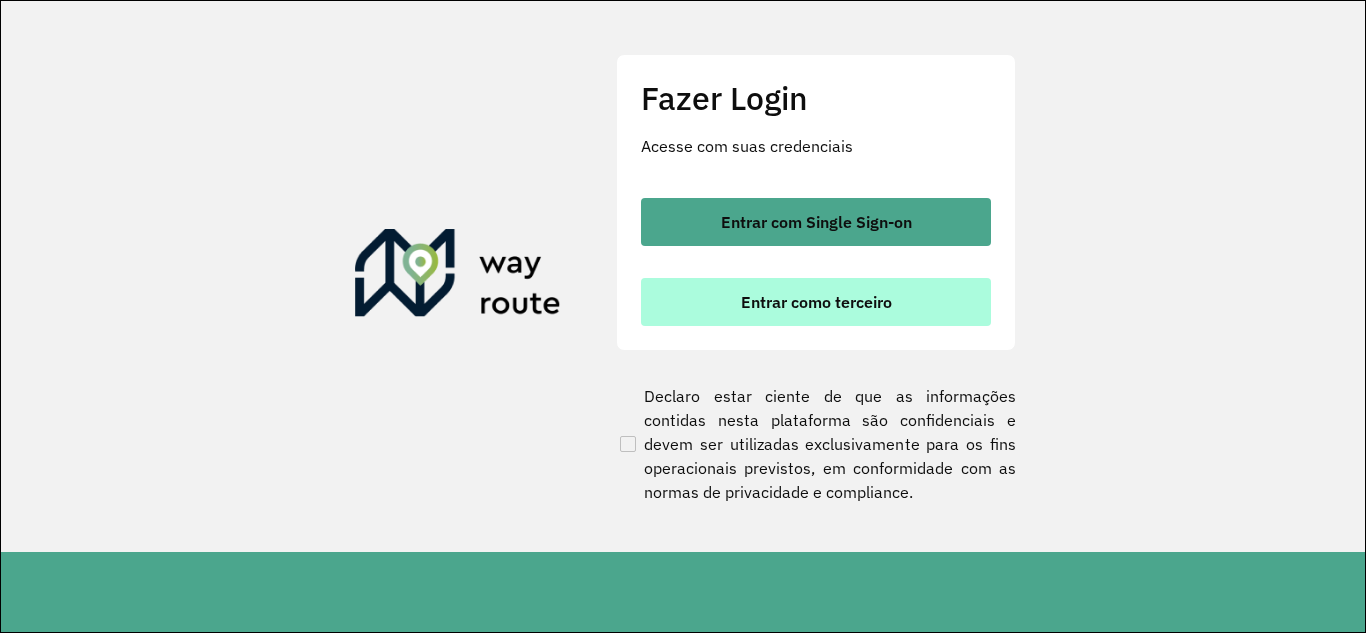 click on "Entrar como terceiro" at bounding box center [816, 302] 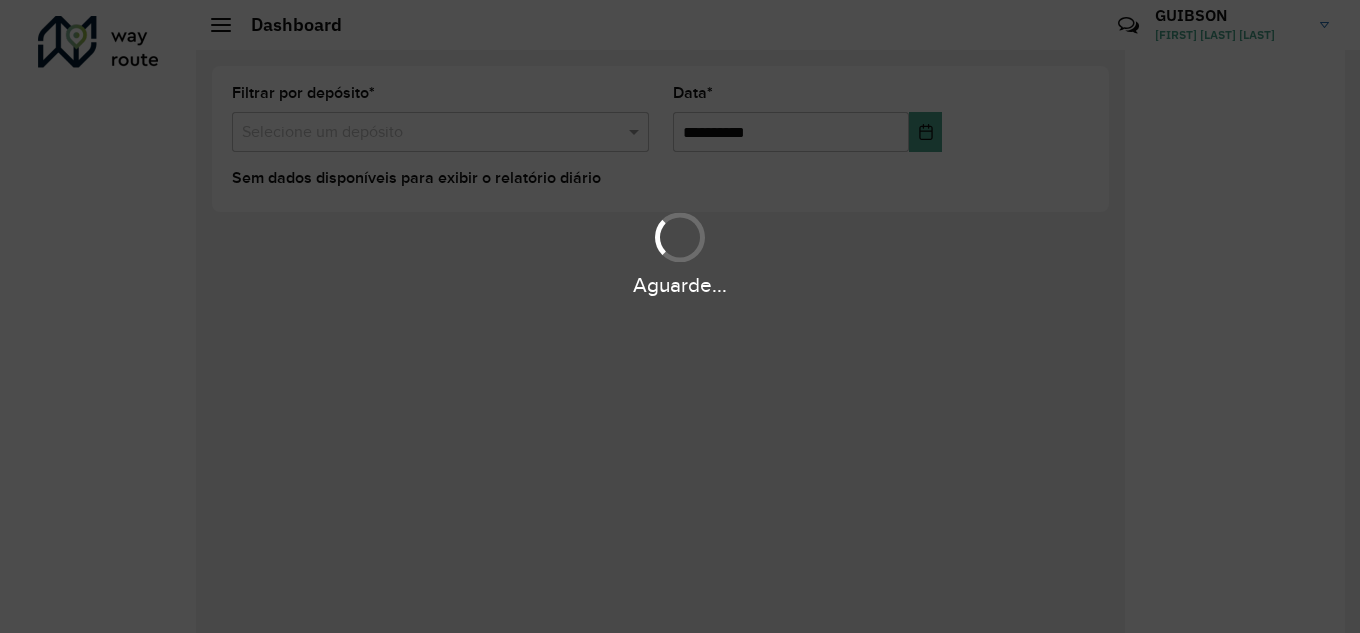 scroll, scrollTop: 0, scrollLeft: 0, axis: both 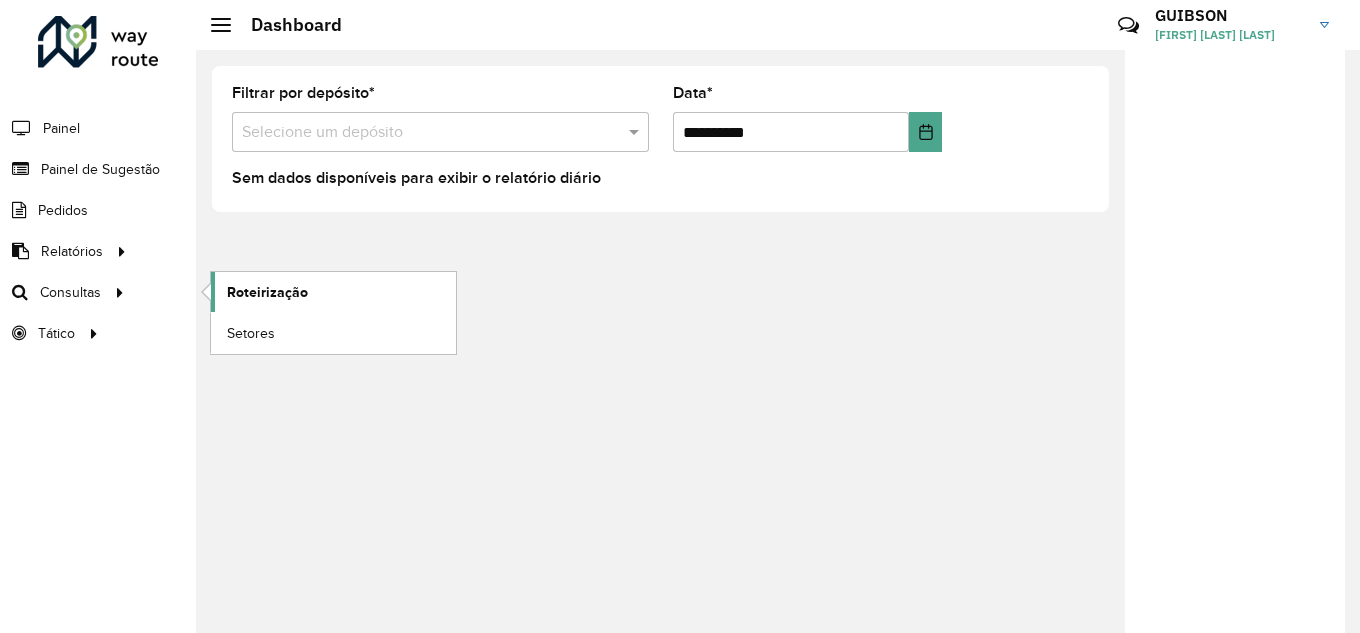 click on "Roteirização" 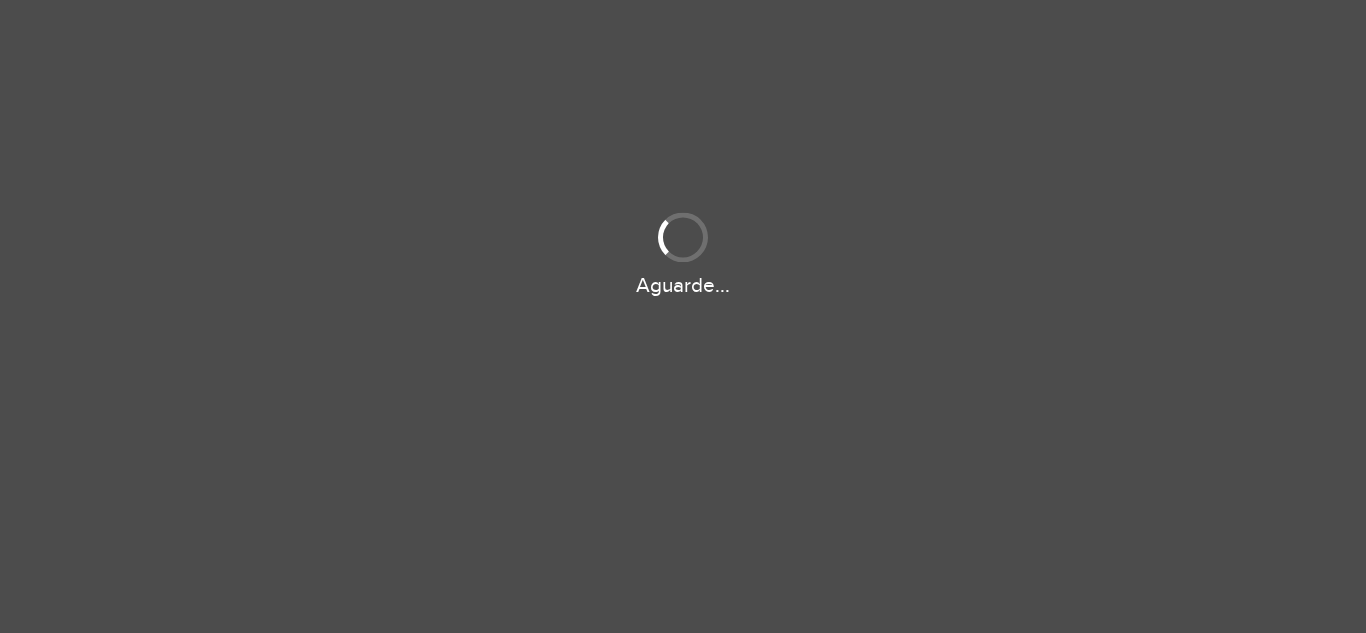 scroll, scrollTop: 0, scrollLeft: 0, axis: both 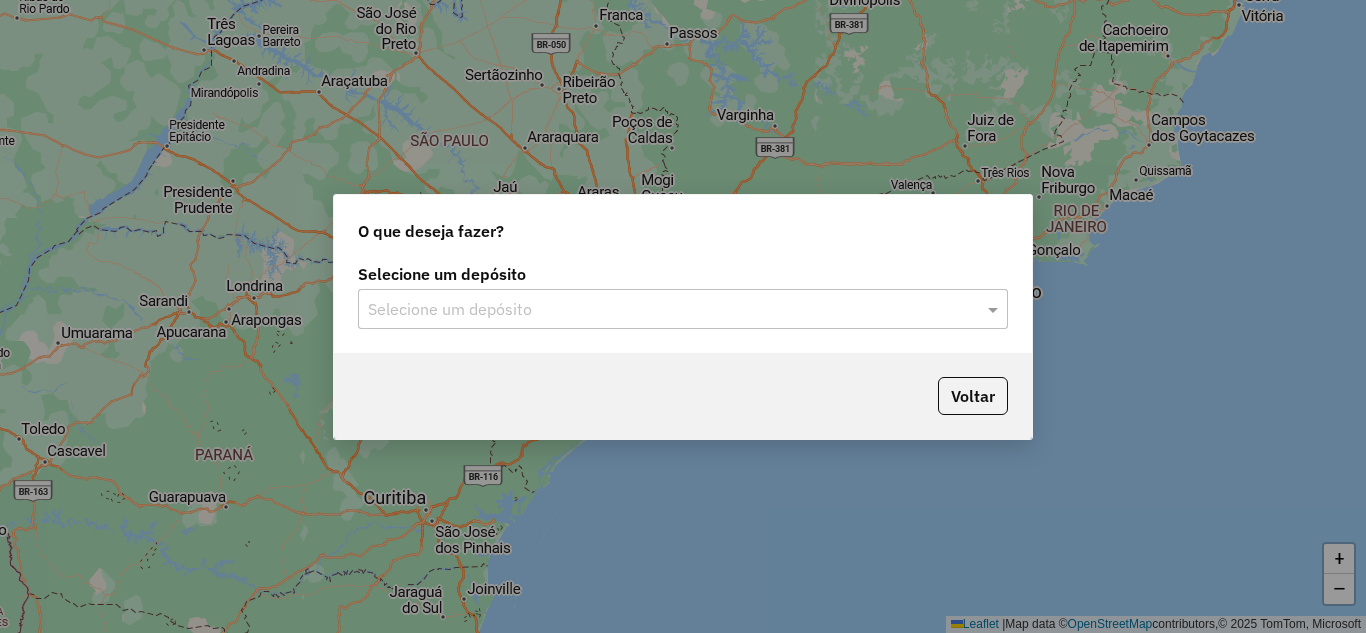 click on "Selecione um depósito" 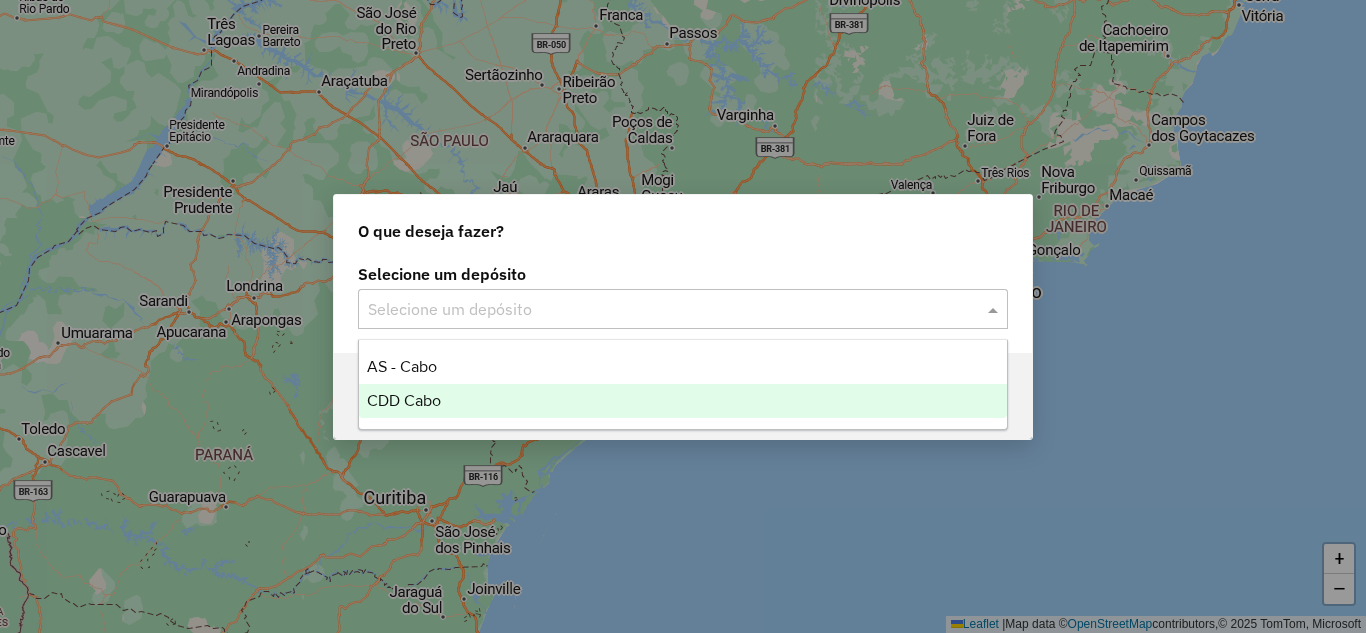 click on "CDD Cabo" at bounding box center (683, 401) 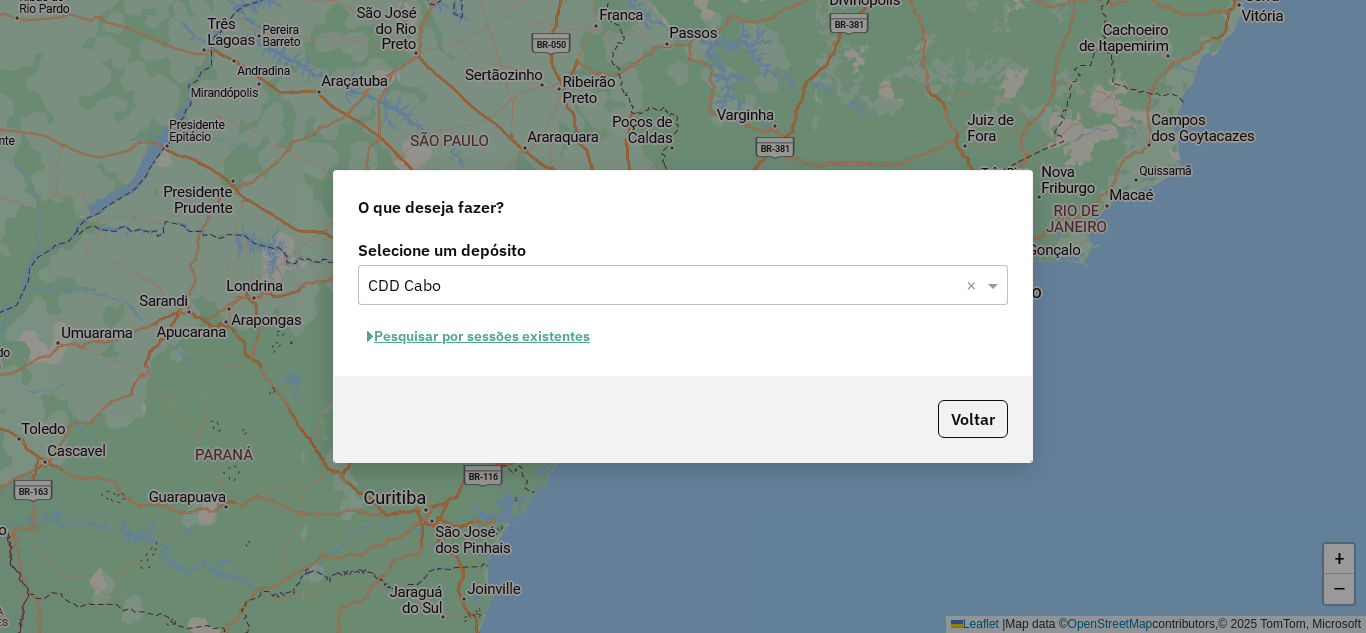 click on "Pesquisar por sessões existentes" 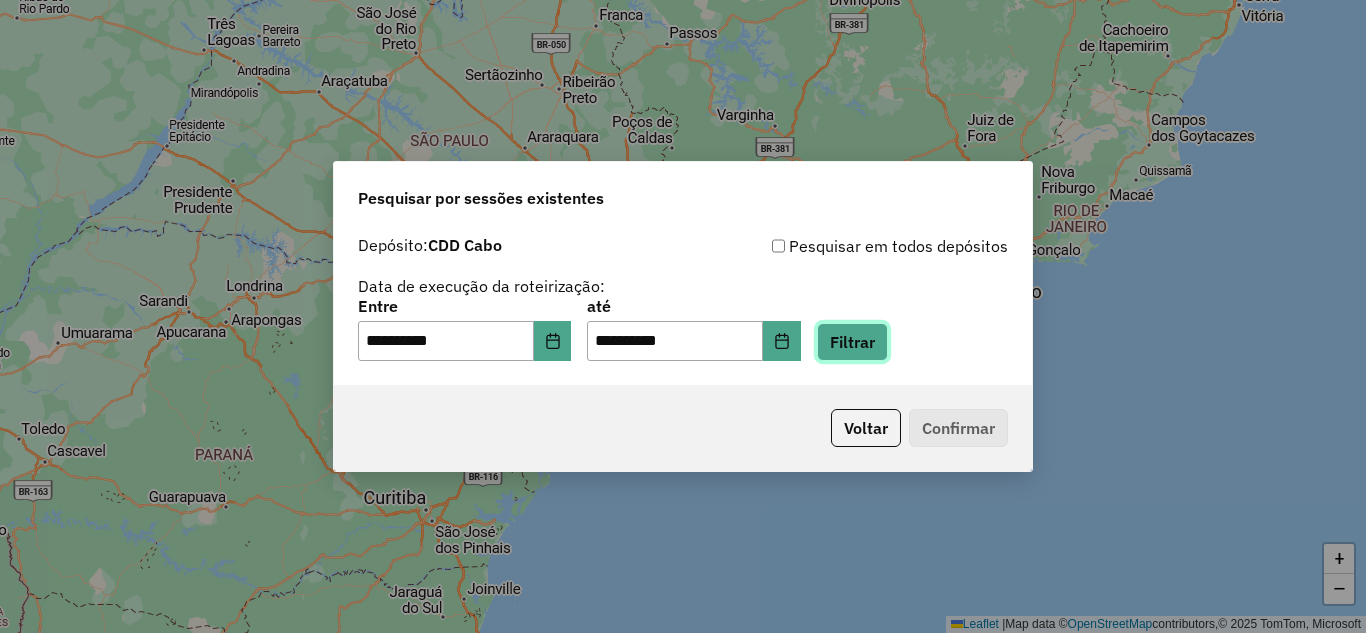 click on "Filtrar" 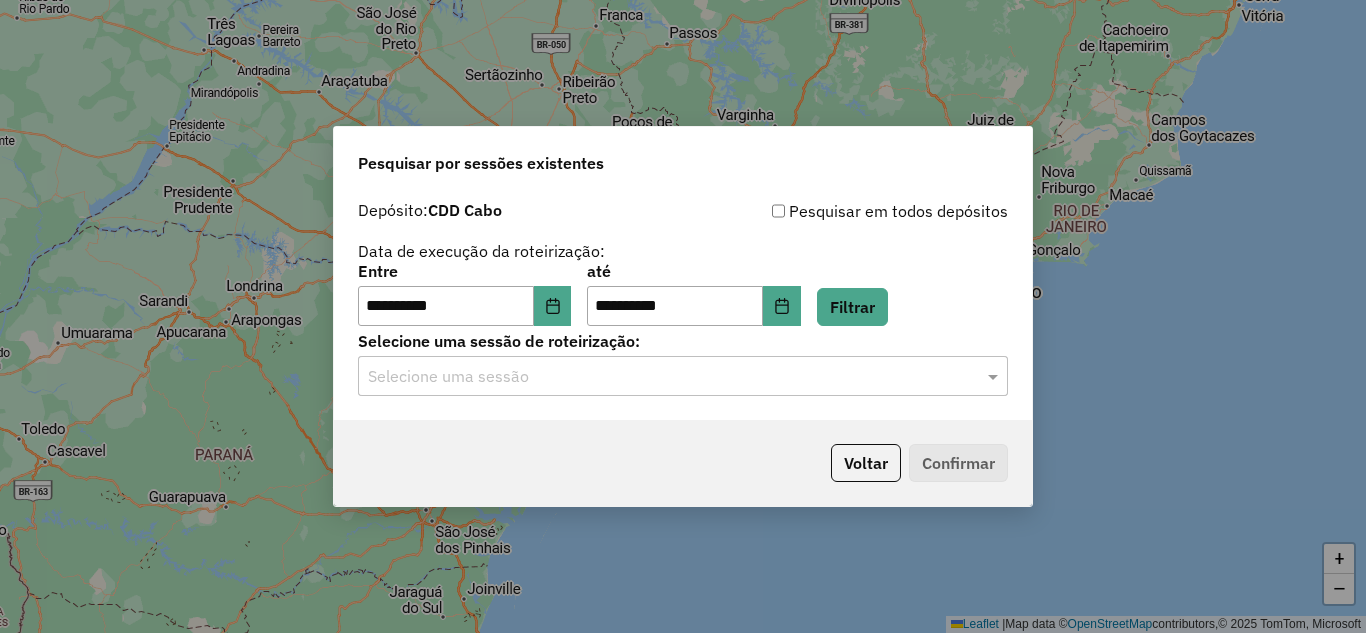 click on "**********" 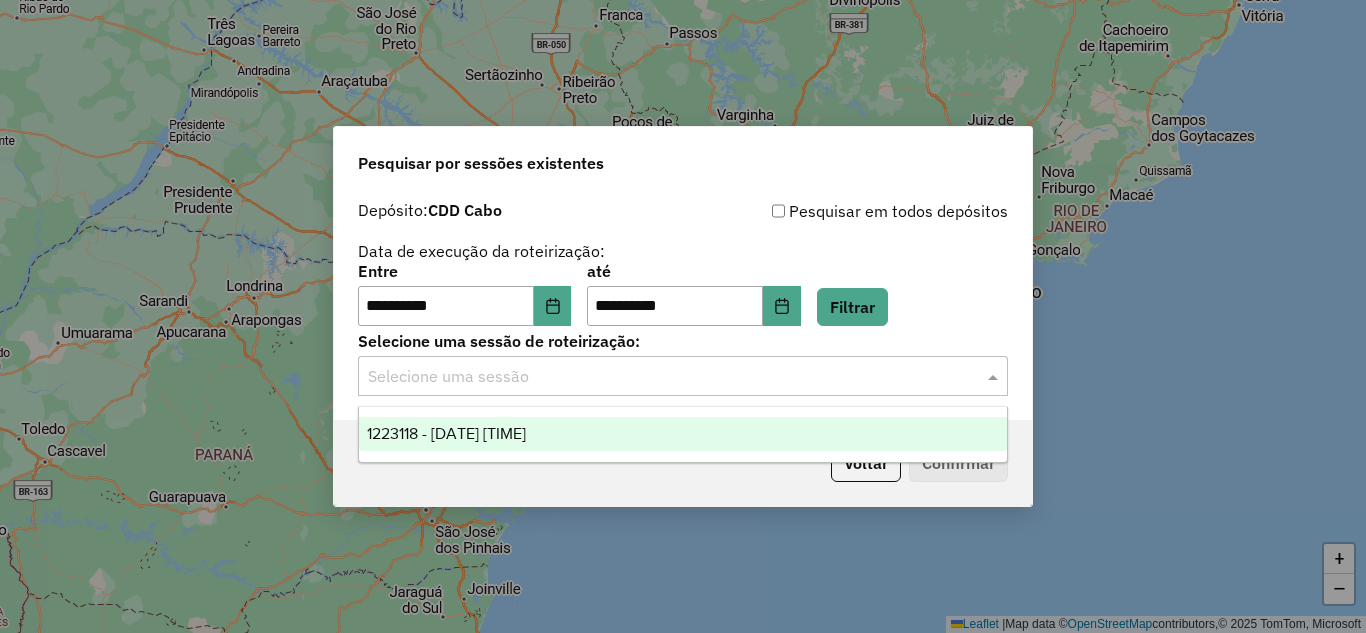 click on "1223118 - 04/08/2025 15:57" at bounding box center [446, 433] 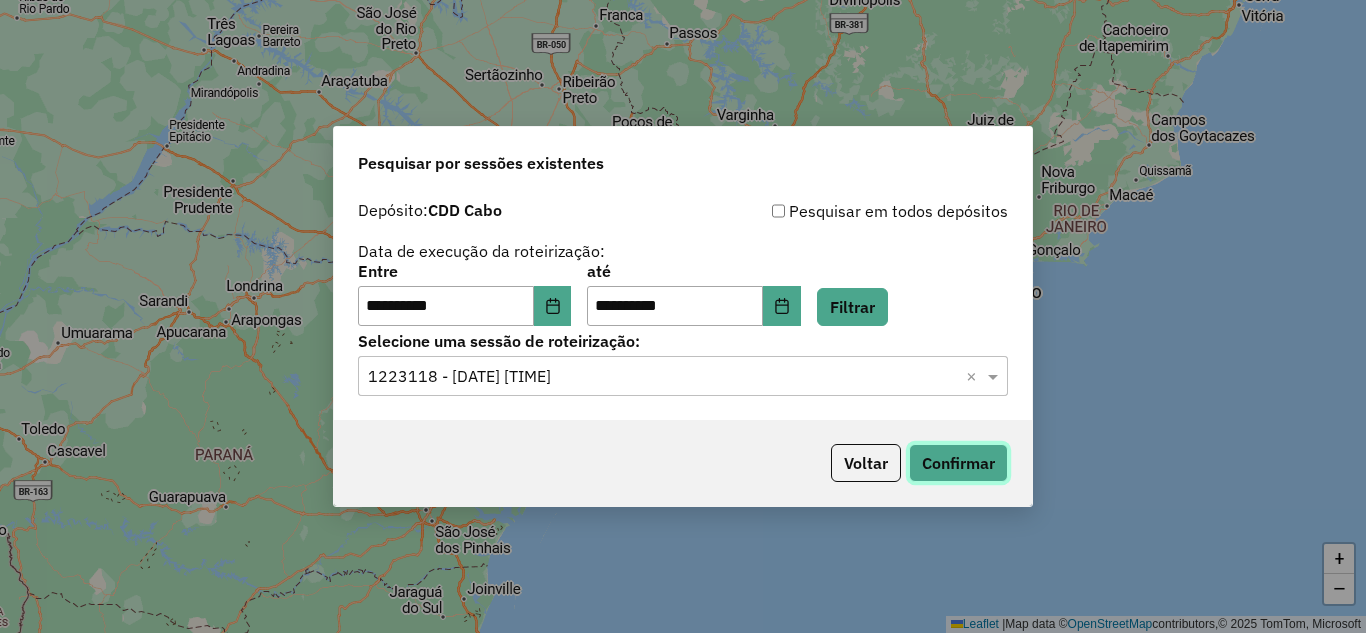 click on "Confirmar" 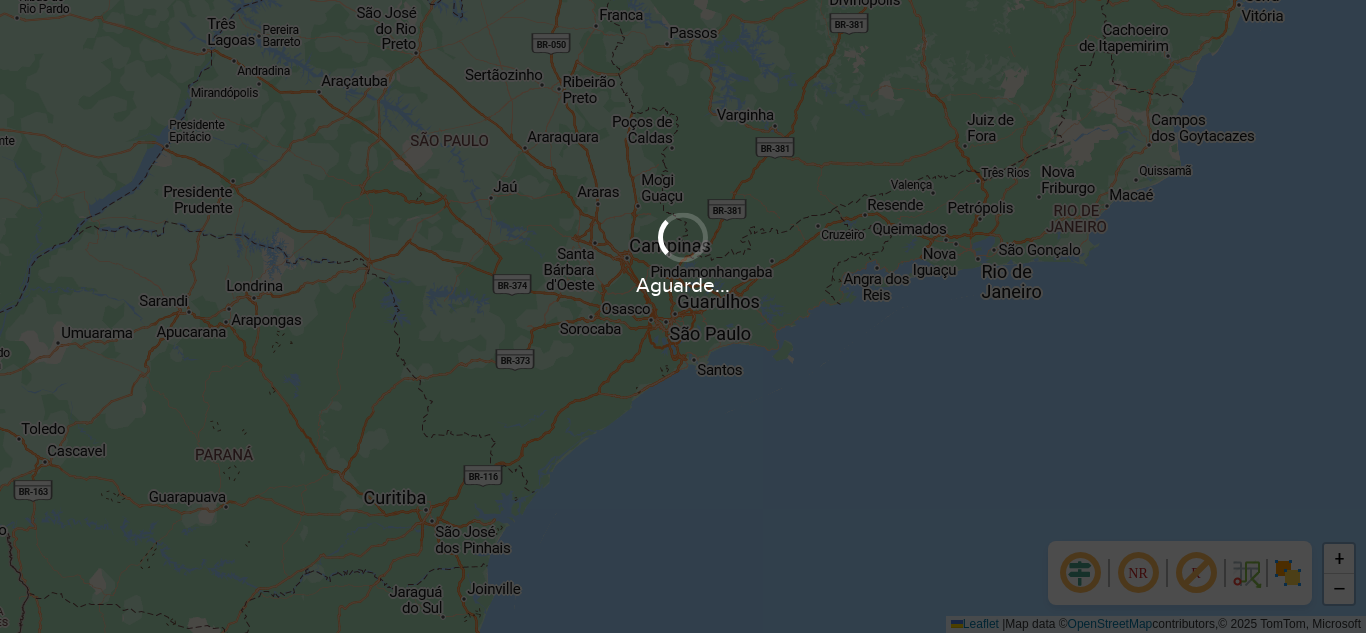 scroll, scrollTop: 0, scrollLeft: 0, axis: both 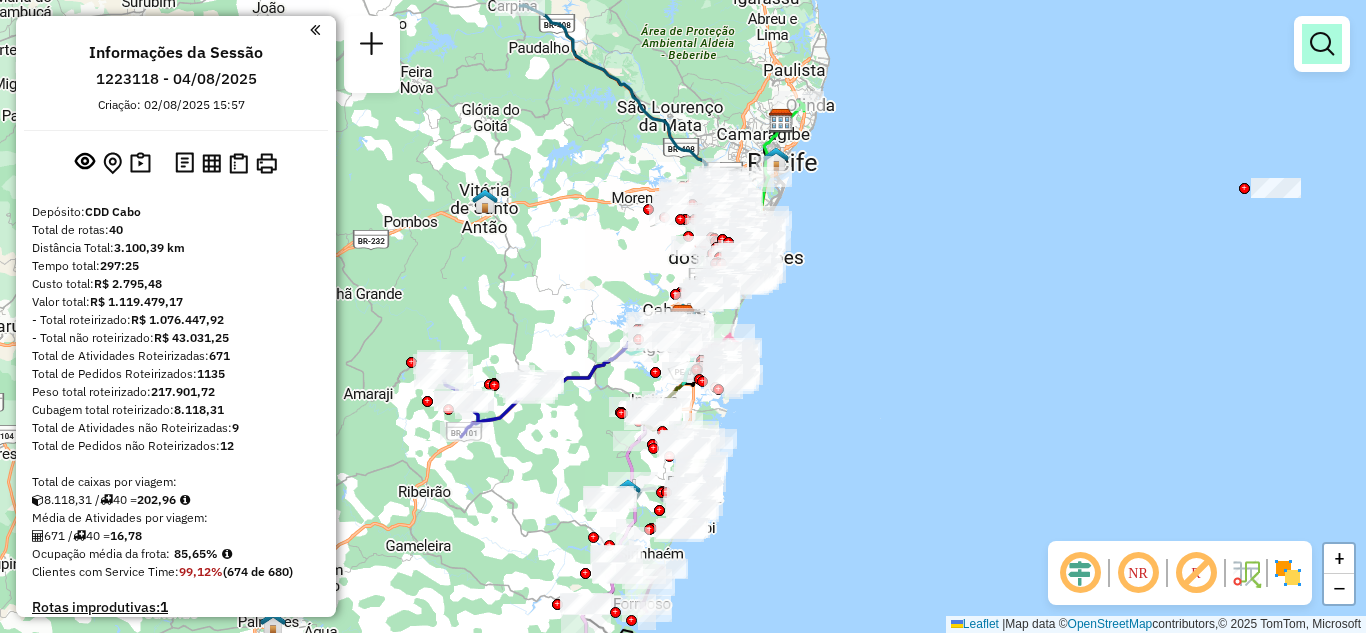 click at bounding box center [1322, 44] 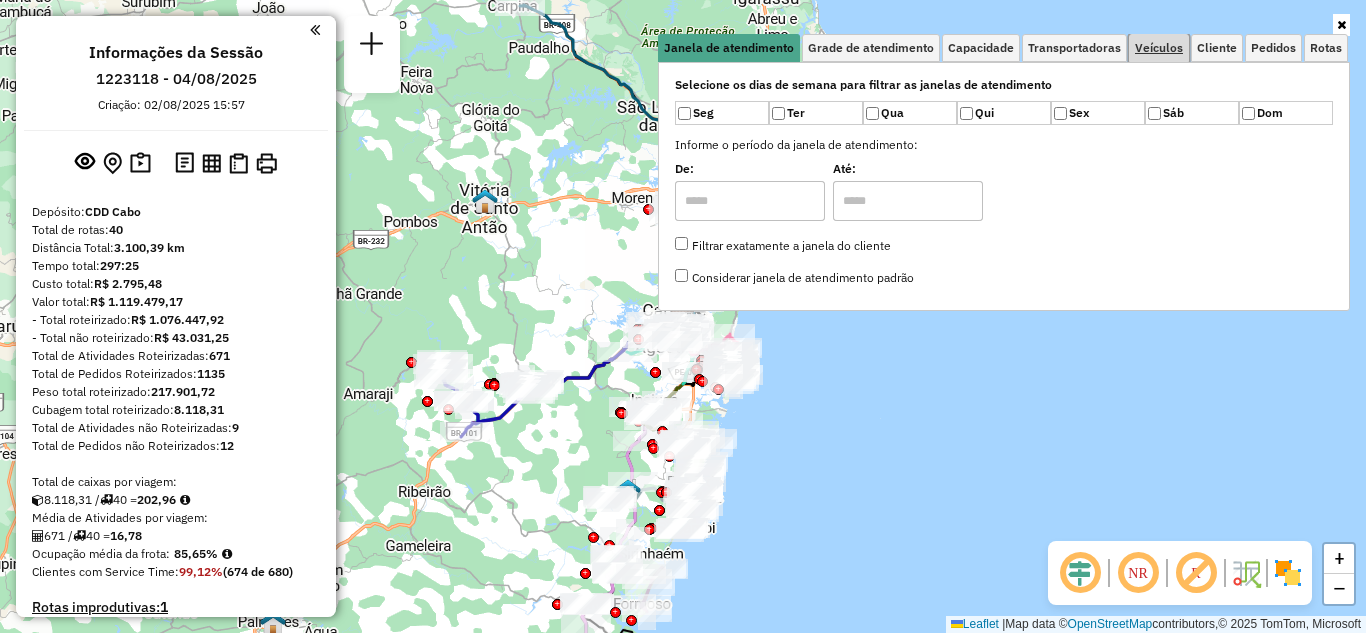 click on "Veículos" at bounding box center [1159, 48] 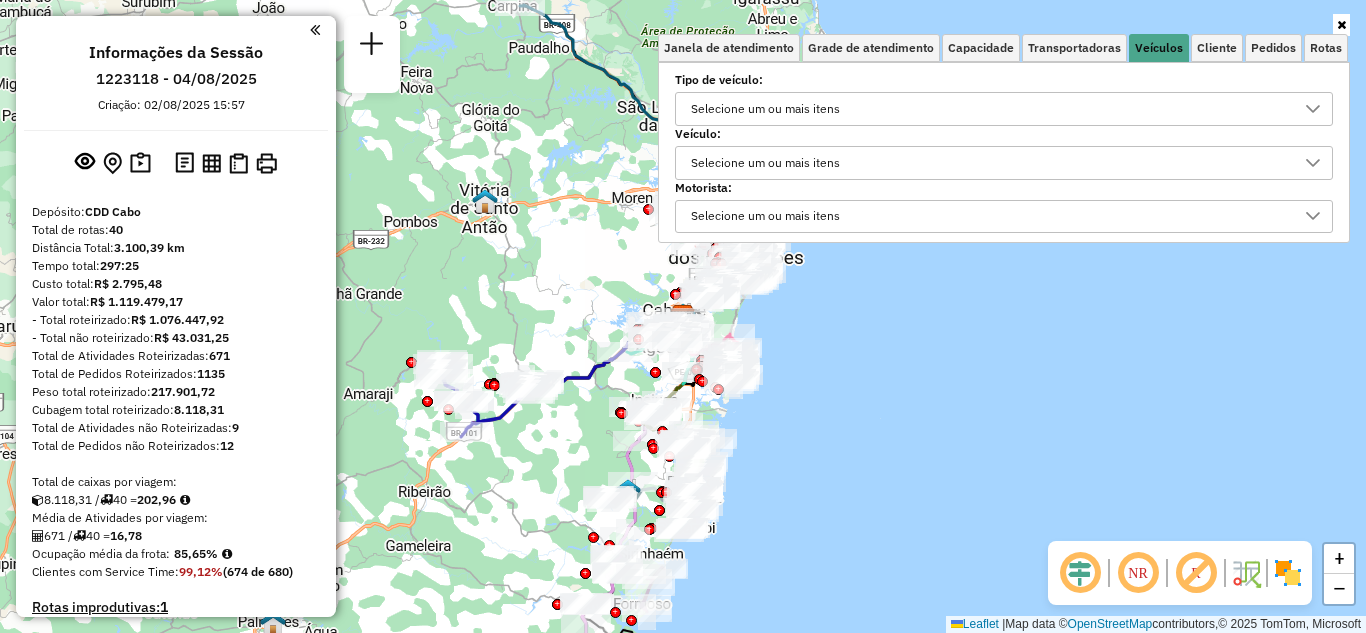 click on "Selecione um ou mais itens" at bounding box center [765, 163] 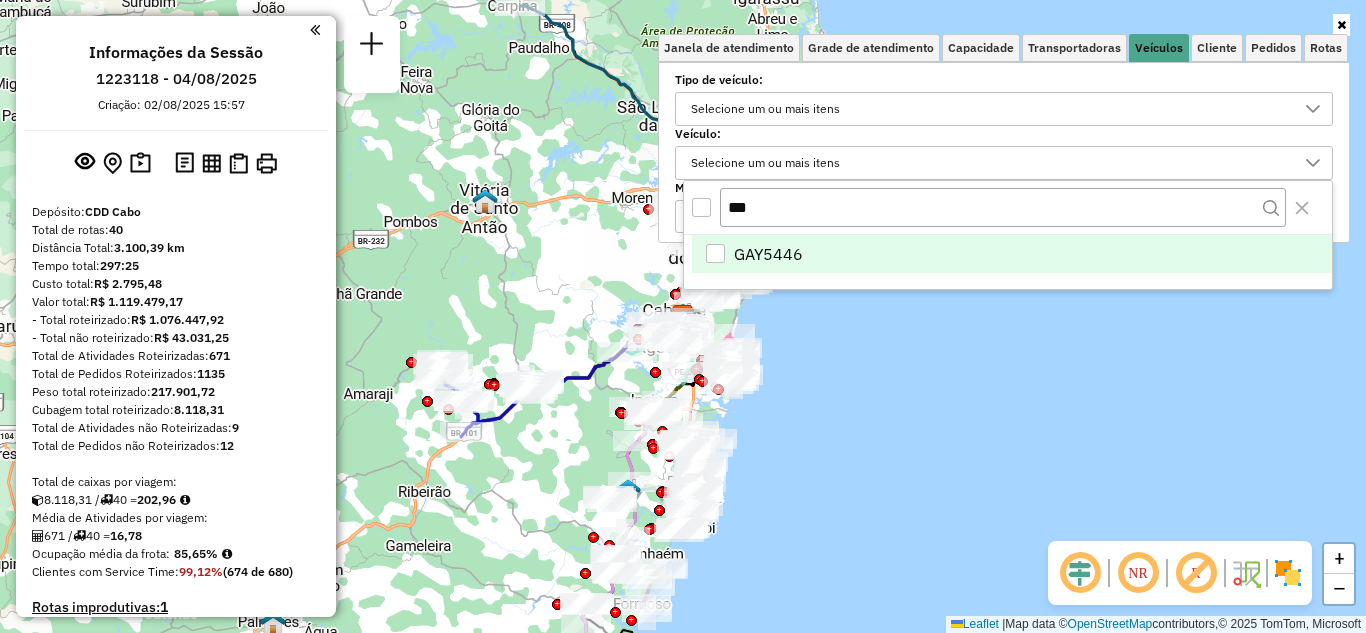 type on "***" 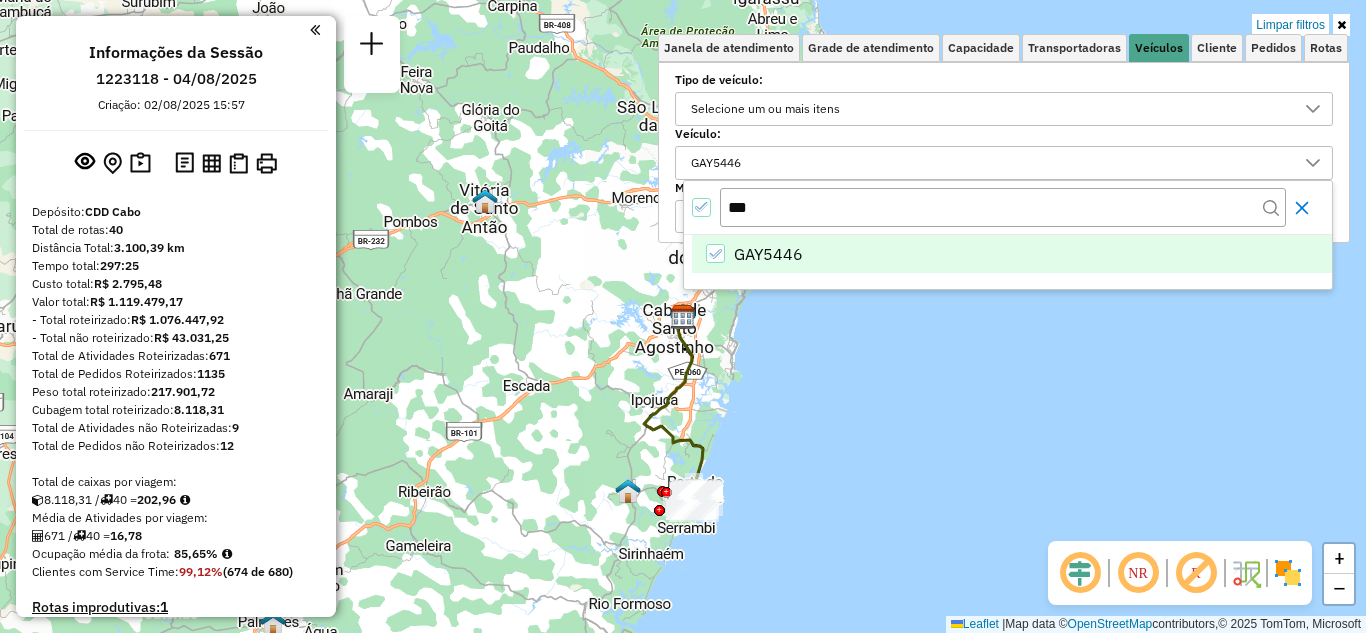 click 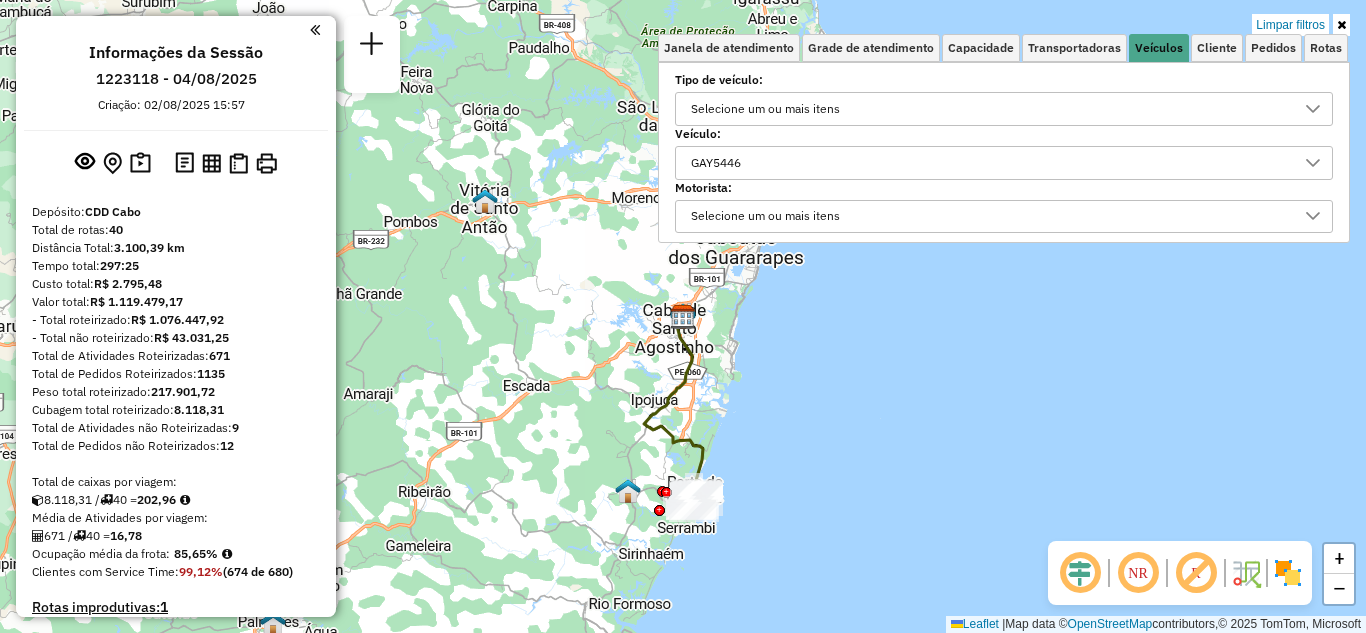 click at bounding box center [1341, 25] 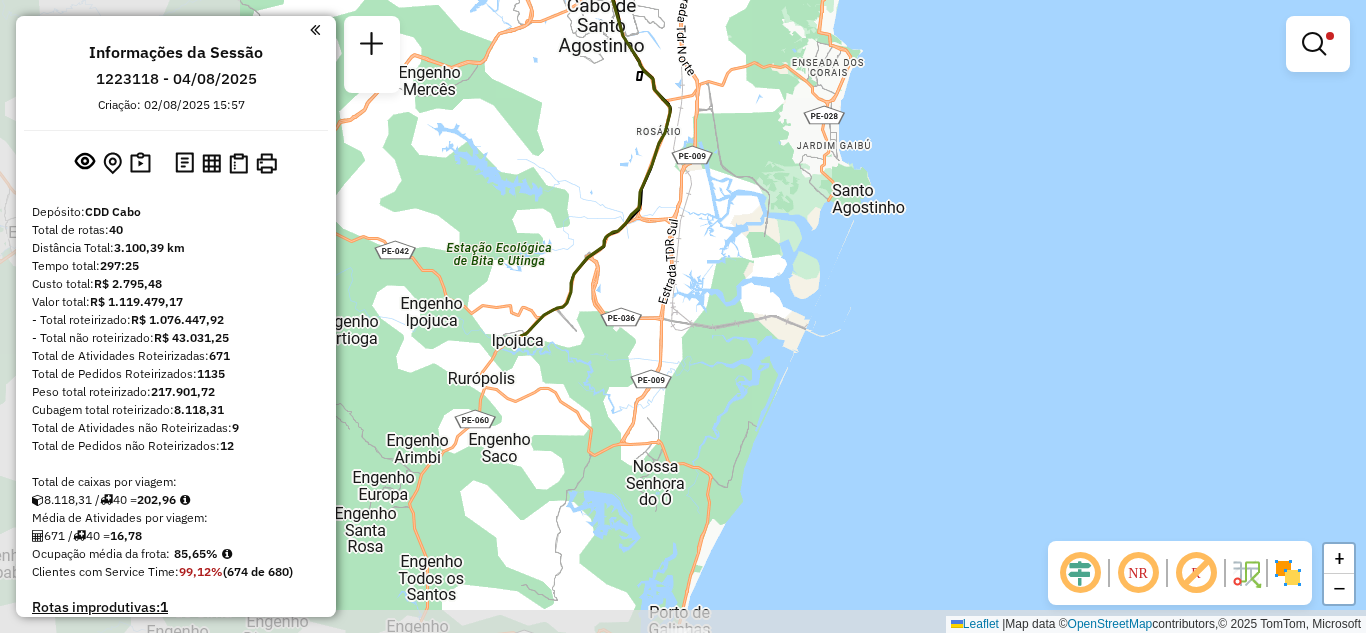 drag, startPoint x: 862, startPoint y: 280, endPoint x: 1157, endPoint y: 53, distance: 372.22842 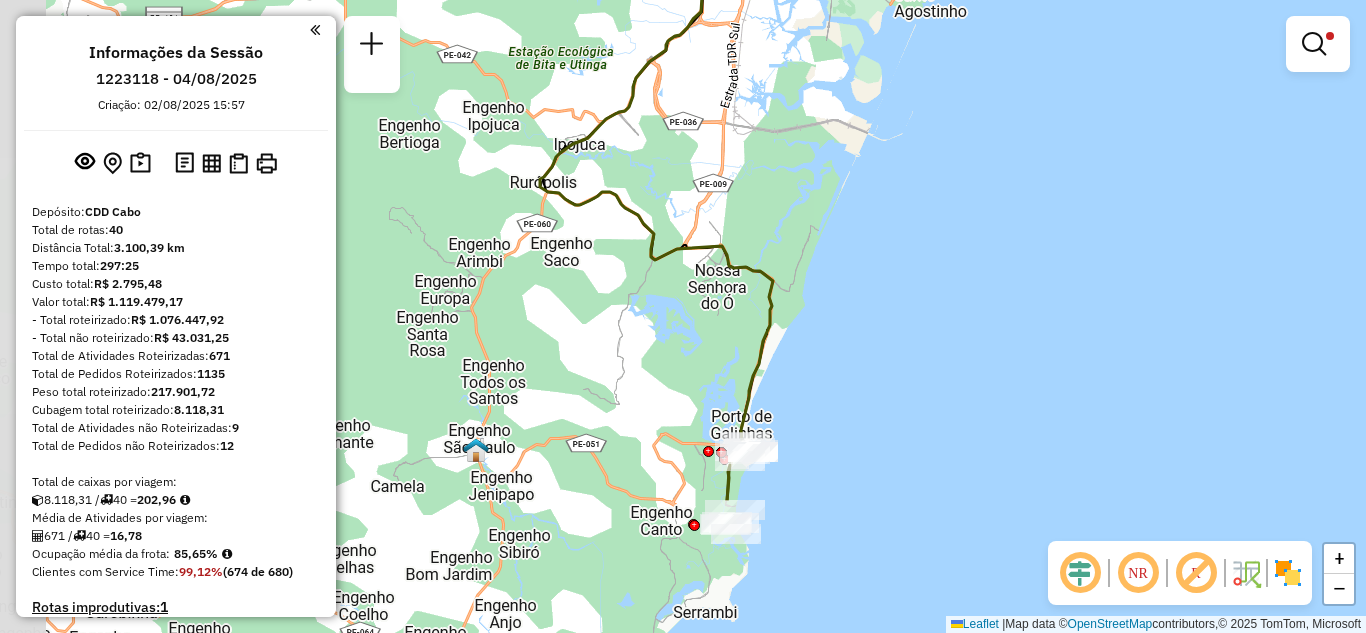drag, startPoint x: 885, startPoint y: 315, endPoint x: 921, endPoint y: 154, distance: 164.97575 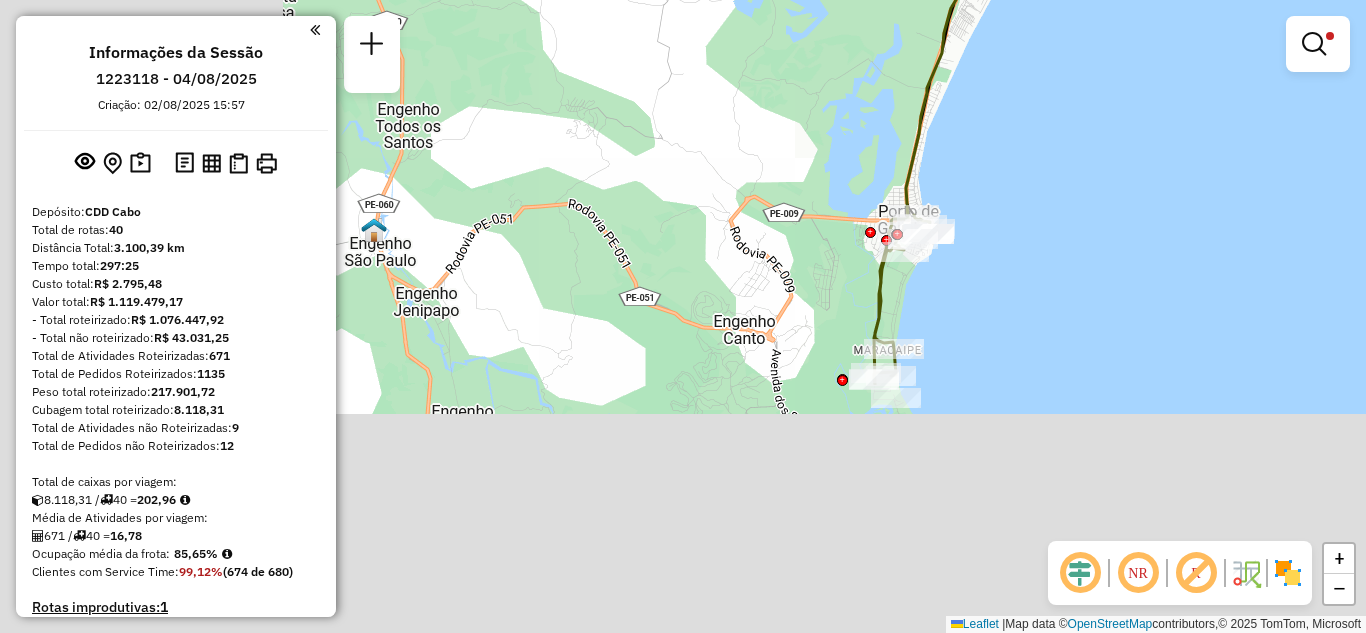 drag, startPoint x: 776, startPoint y: 392, endPoint x: 1107, endPoint y: 78, distance: 456.24225 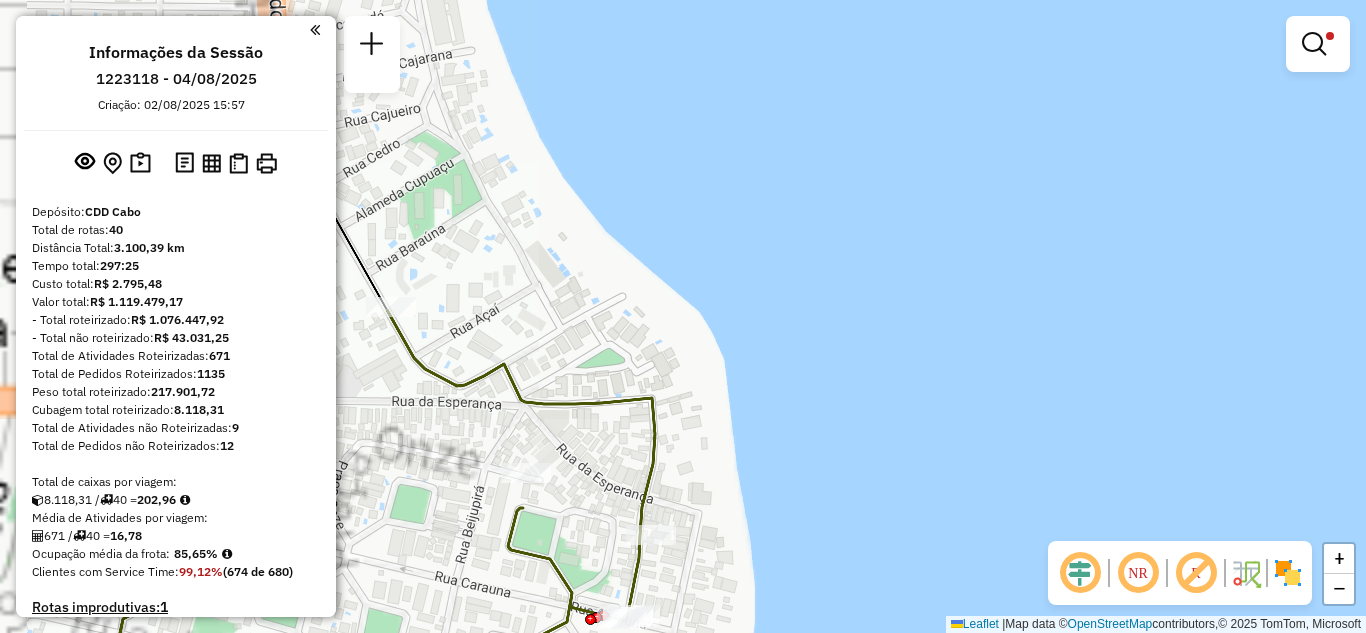 drag, startPoint x: 1044, startPoint y: 329, endPoint x: 1365, endPoint y: 349, distance: 321.62244 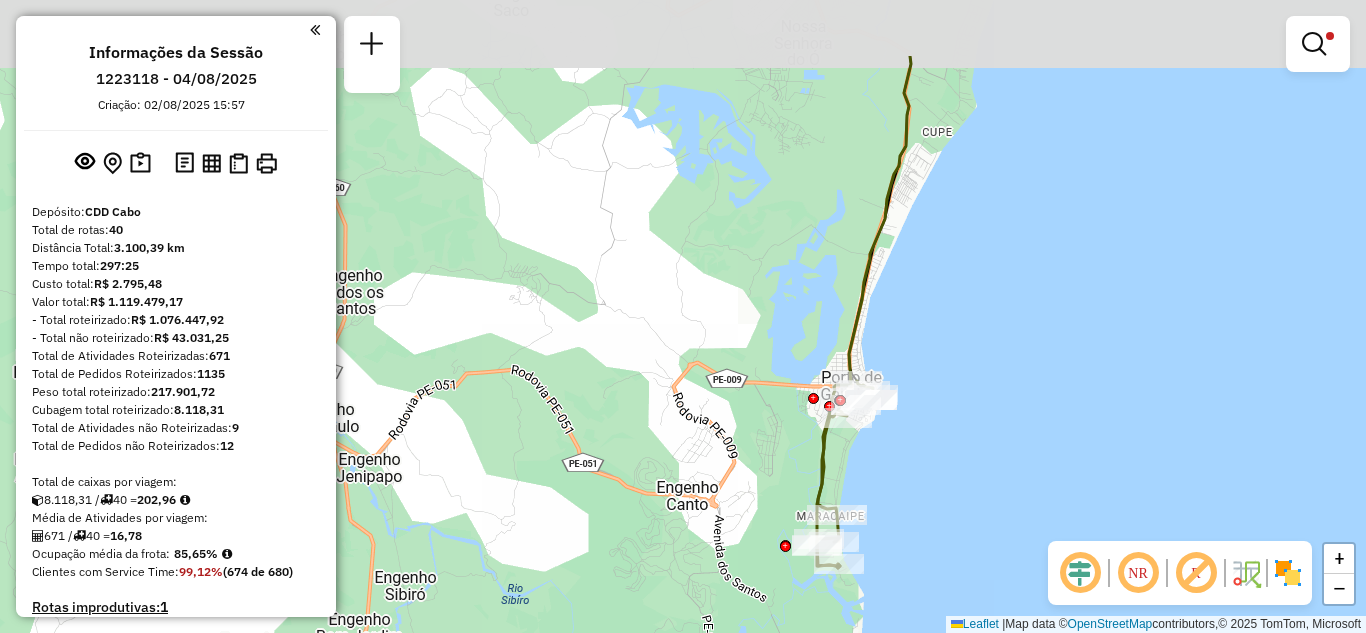 drag, startPoint x: 999, startPoint y: 215, endPoint x: 935, endPoint y: 333, distance: 134.23859 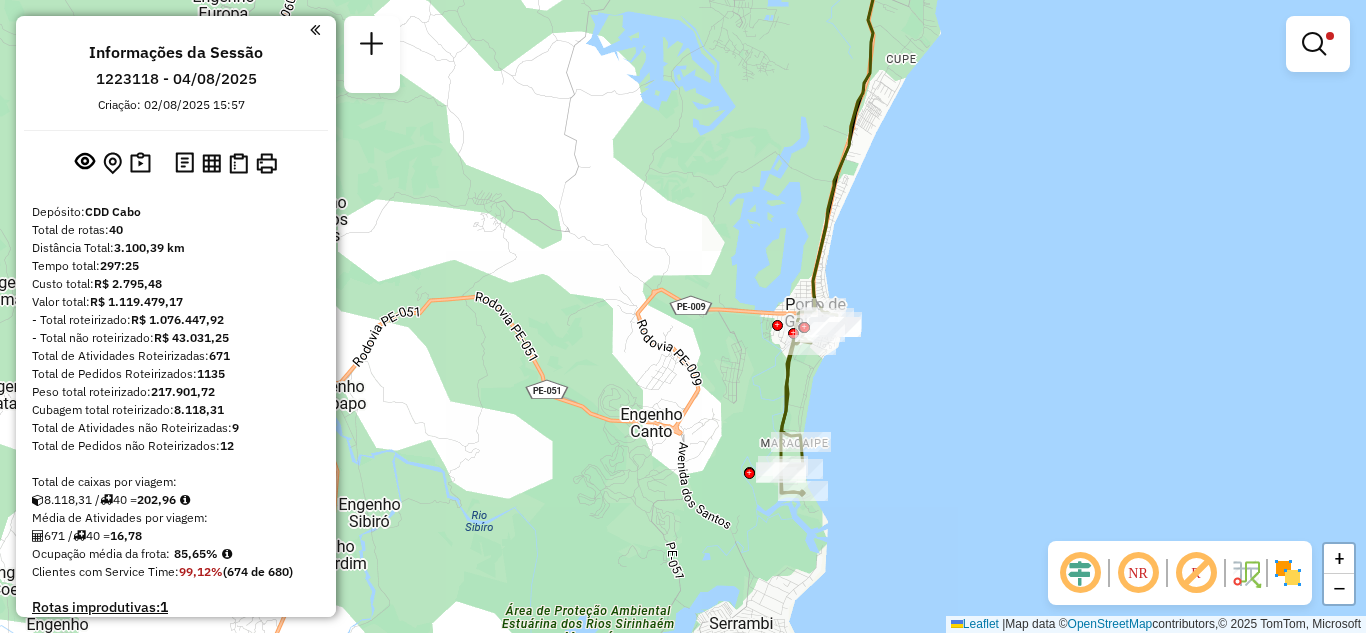 drag, startPoint x: 977, startPoint y: 364, endPoint x: 984, endPoint y: 240, distance: 124.197426 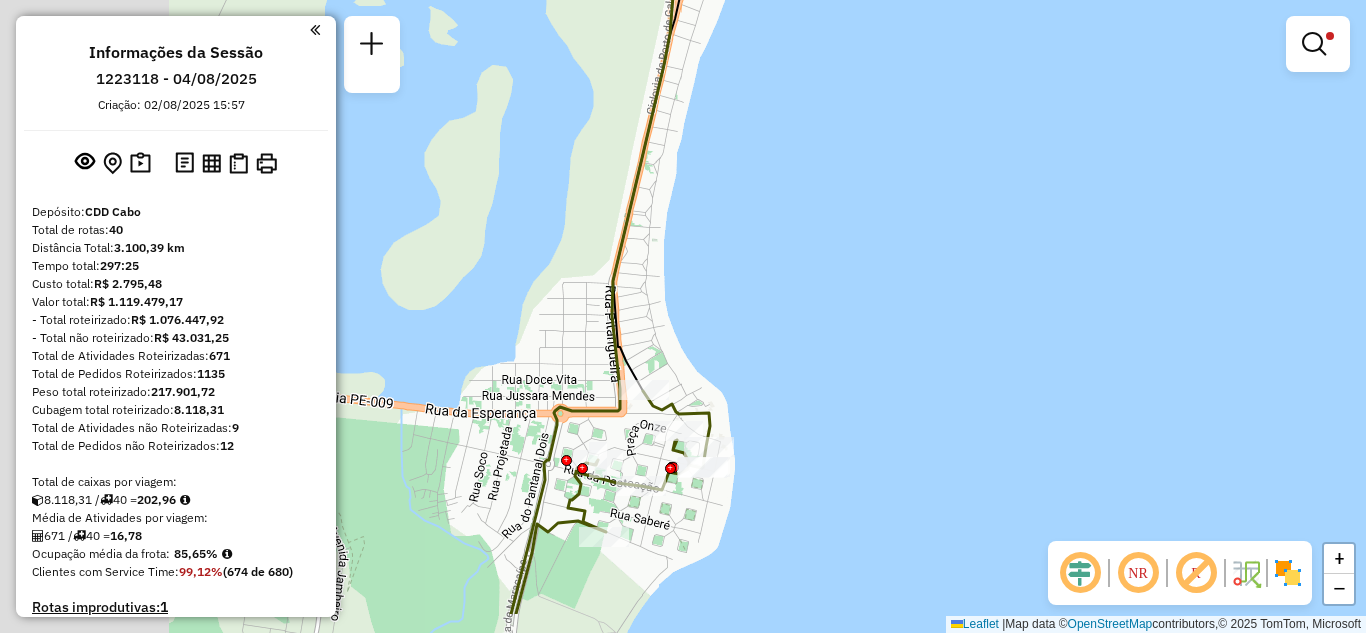 drag, startPoint x: 874, startPoint y: 323, endPoint x: 1224, endPoint y: 191, distance: 374.06418 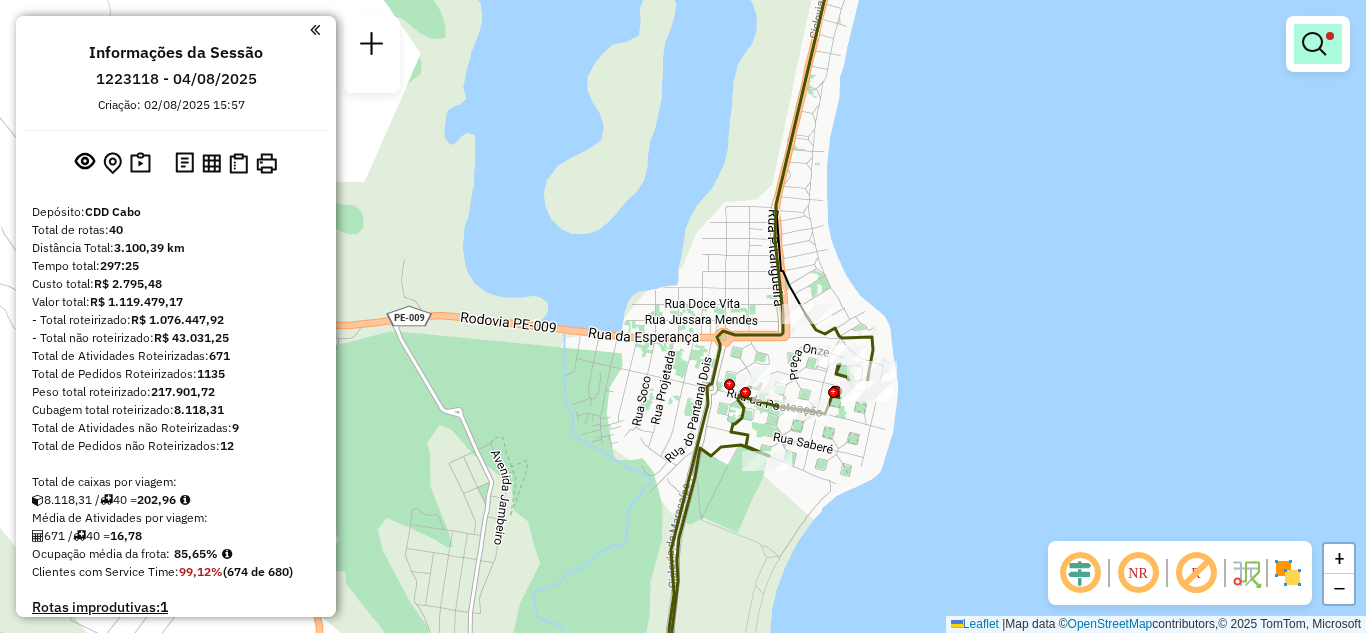 click at bounding box center [1318, 44] 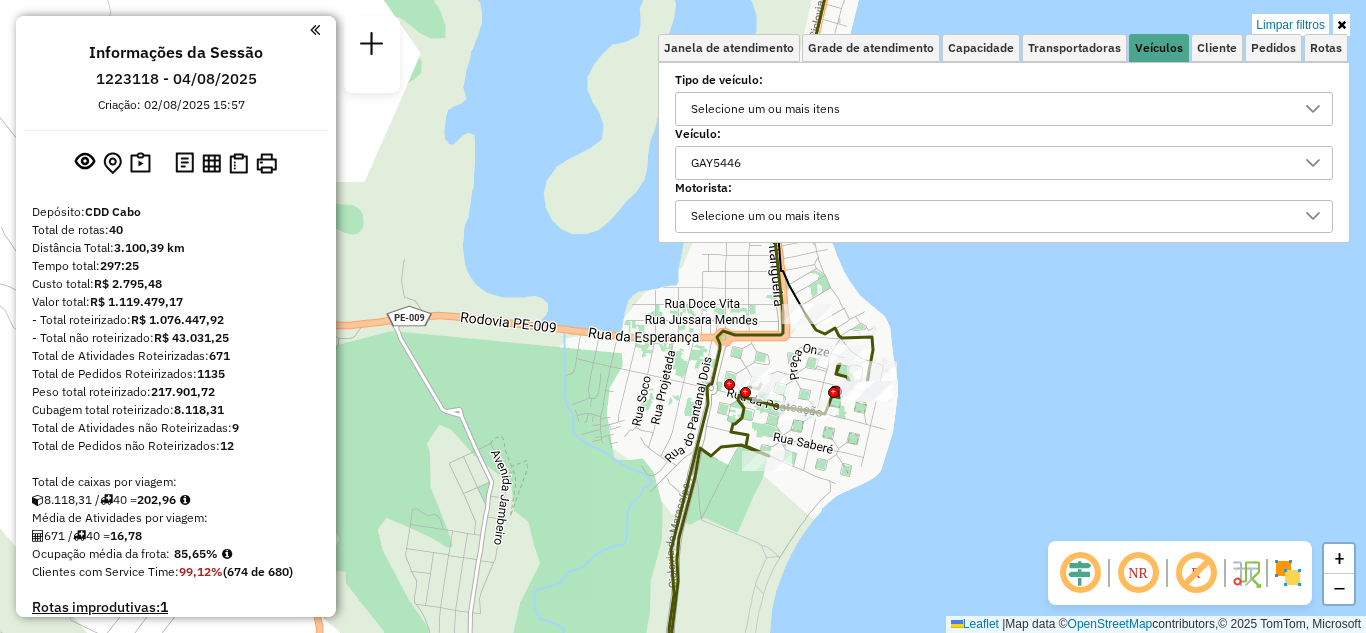 click on "GAY5446" at bounding box center [989, 163] 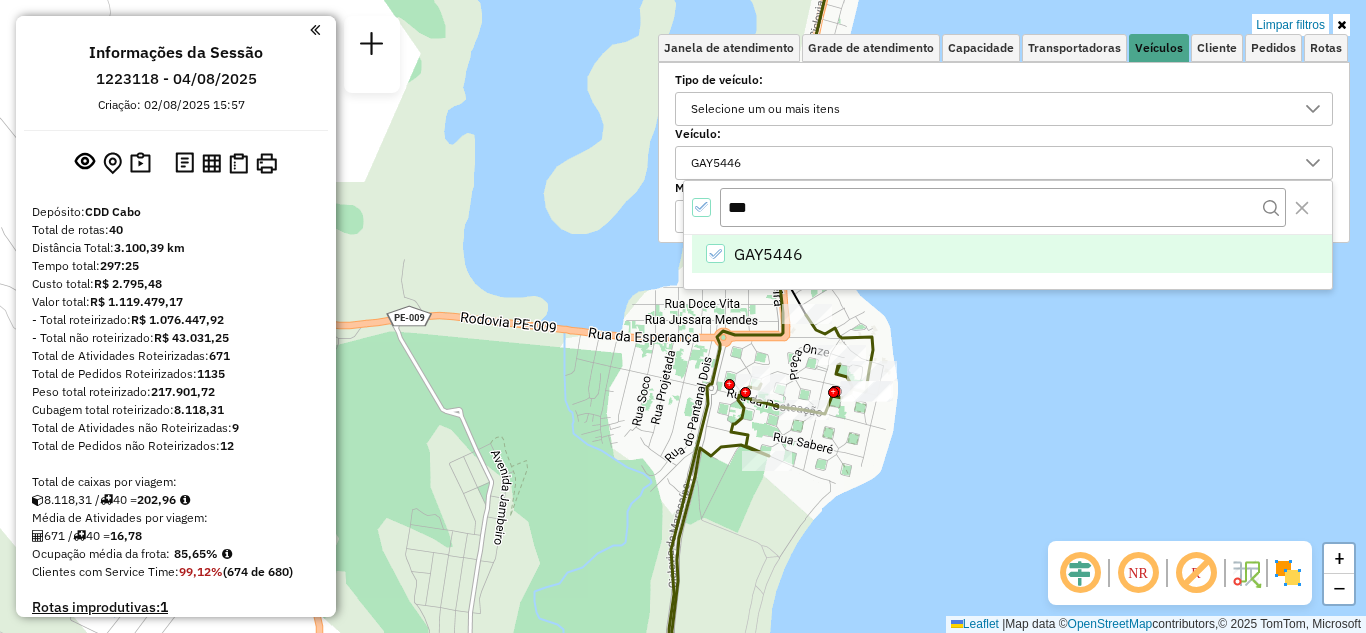 click 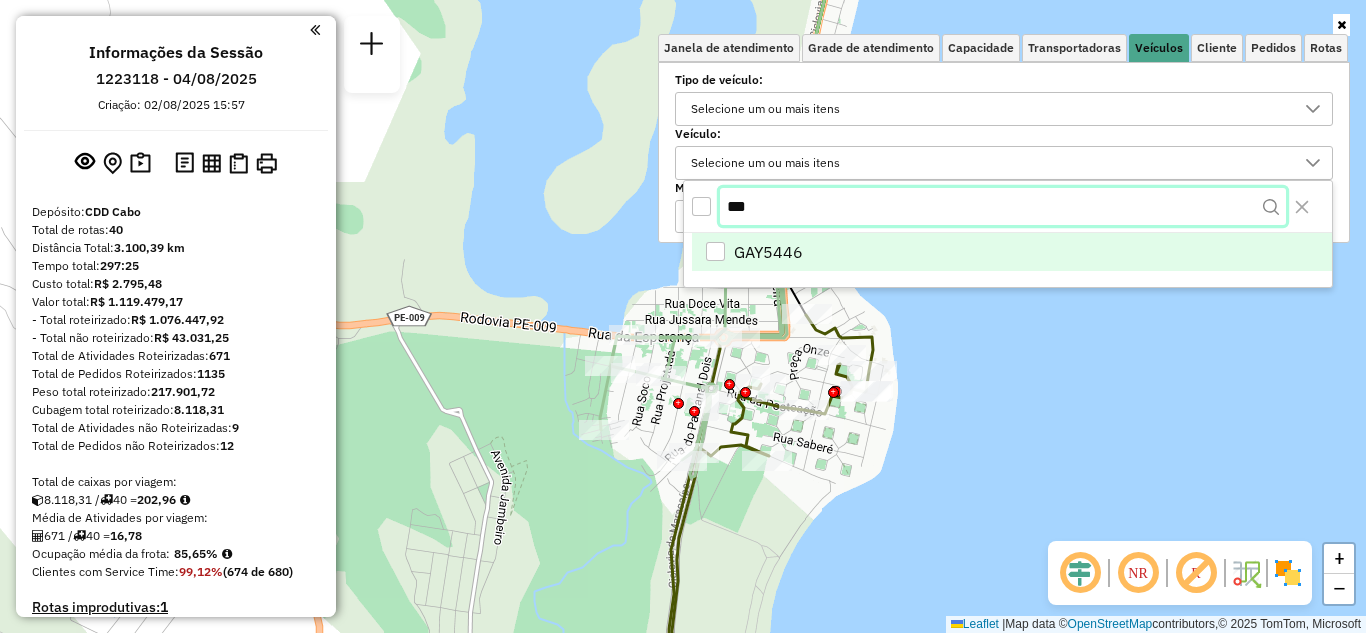 drag, startPoint x: 795, startPoint y: 203, endPoint x: 725, endPoint y: 208, distance: 70.178345 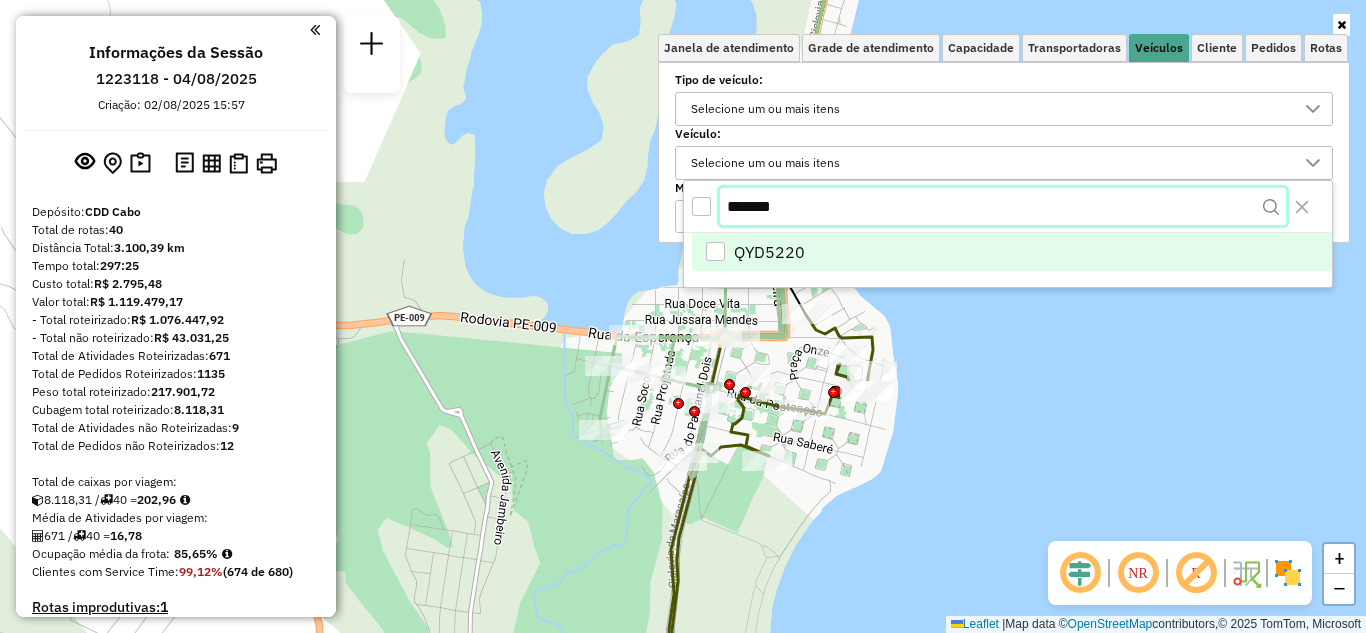 type on "*******" 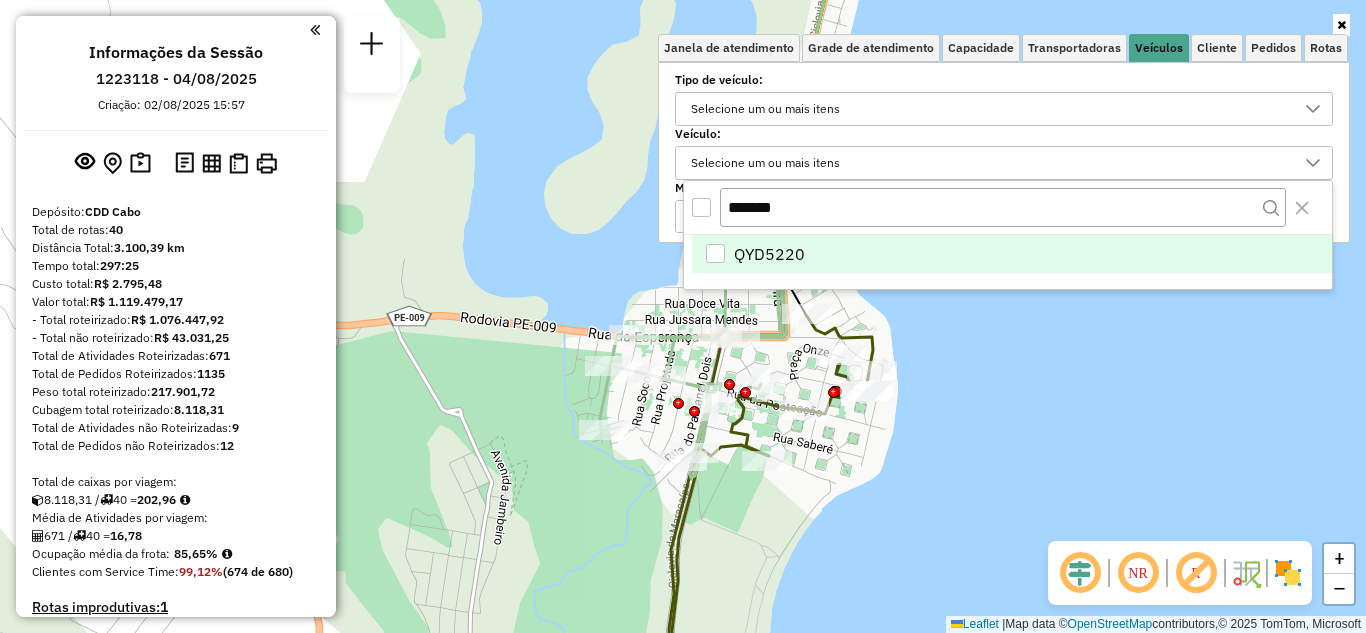 click at bounding box center (715, 253) 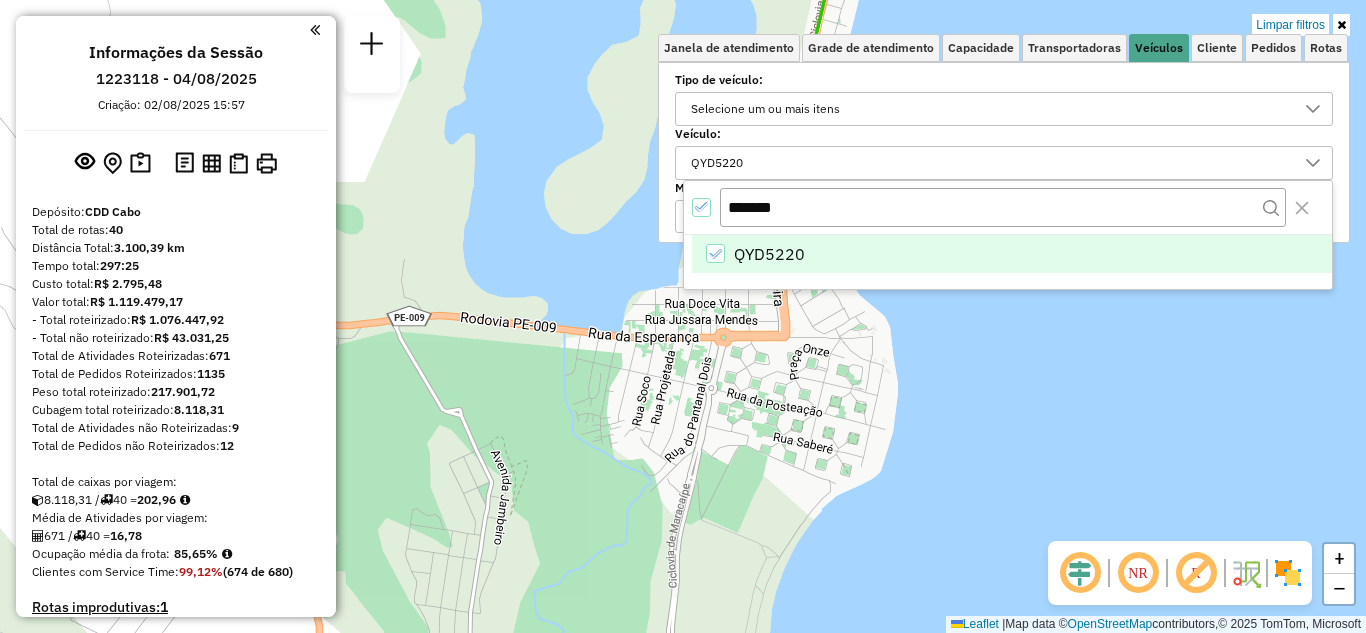 click on "Limpar filtros Janela de atendimento Grade de atendimento Capacidade Transportadoras Veículos Cliente Pedidos  Rotas Selecione os dias de semana para filtrar as janelas de atendimento  Seg   Ter   Qua   Qui   Sex   Sáb   Dom  Informe o período da janela de atendimento: De: Até:  Filtrar exatamente a janela do cliente  Considerar janela de atendimento padrão  Selecione os dias de semana para filtrar as grades de atendimento  Seg   Ter   Qua   Qui   Sex   Sáb   Dom   Considerar clientes sem dia de atendimento cadastrado  Clientes fora do dia de atendimento selecionado Filtrar as atividades entre os valores definidos abaixo:  Peso mínimo:   Peso máximo:   Cubagem mínima:   Cubagem máxima:   De:   Até:  Filtrar as atividades entre o tempo de atendimento definido abaixo:  De:   Até:   Considerar capacidade total dos clientes não roteirizados Transportadora: Selecione um ou mais itens Tipo de veículo: Selecione um ou mais itens Veículo: [PLATE] Motorista: Selecione um ou mais itens Nome: Rótulo: De:" 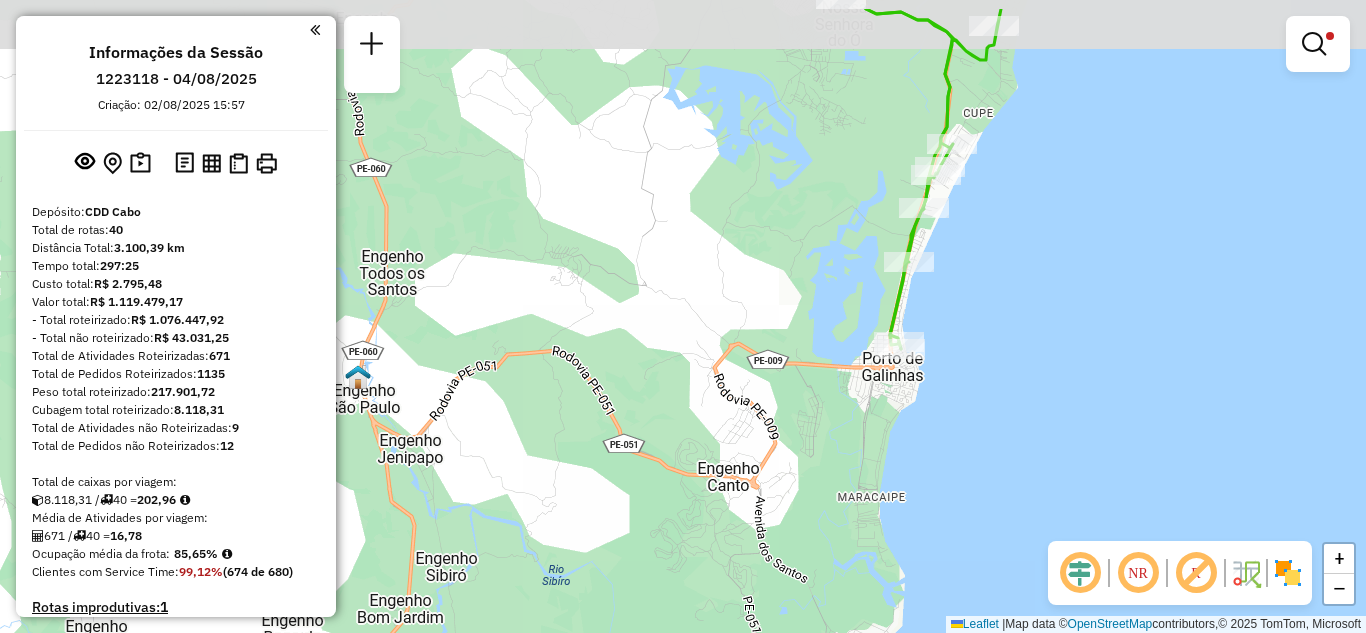 drag, startPoint x: 968, startPoint y: 232, endPoint x: 958, endPoint y: 256, distance: 26 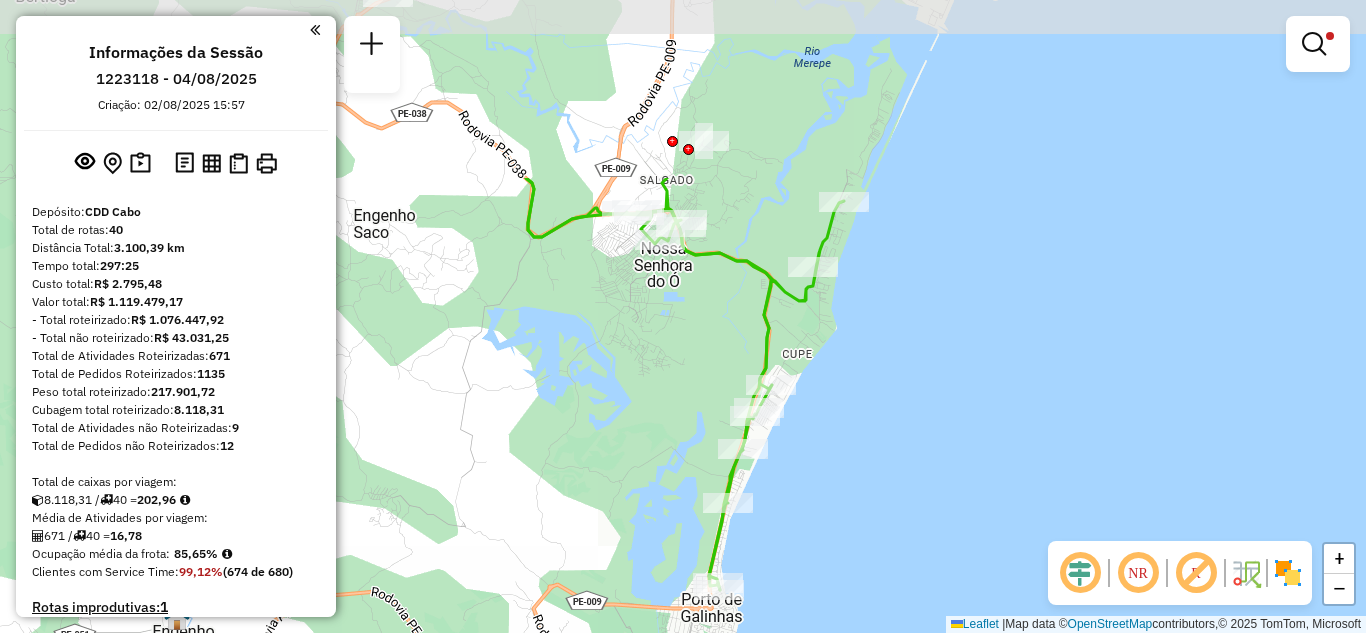 drag, startPoint x: 1018, startPoint y: 133, endPoint x: 837, endPoint y: 371, distance: 299.00668 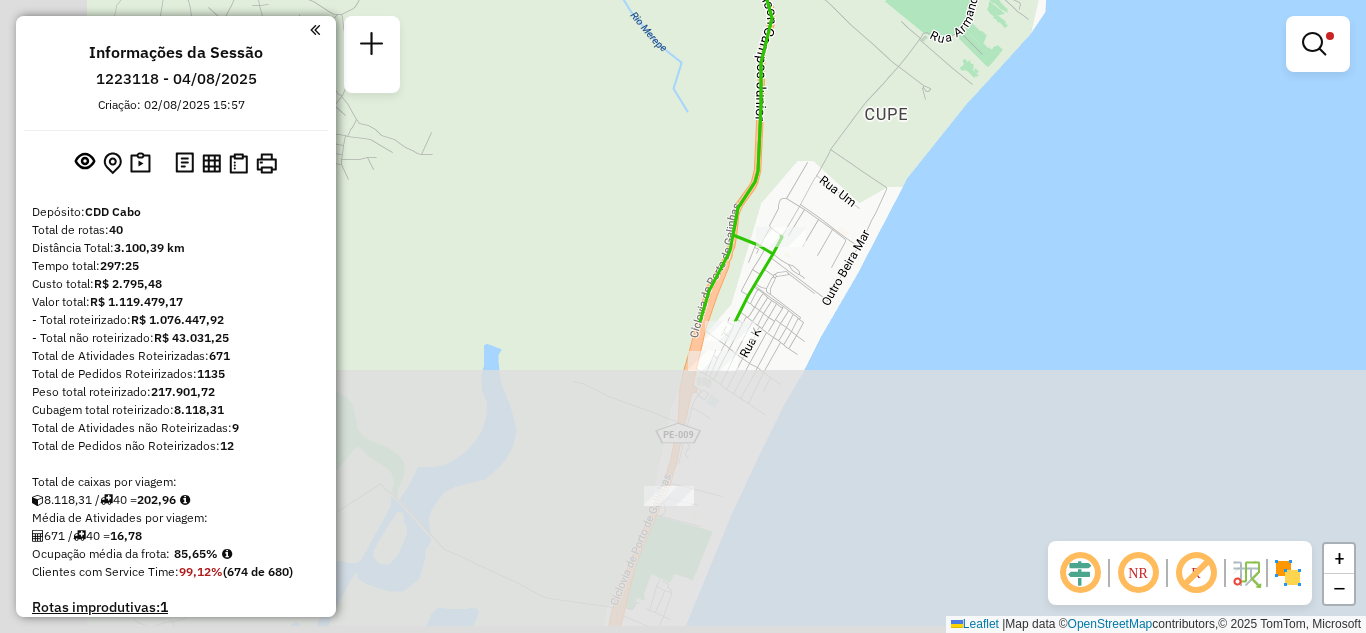 drag, startPoint x: 734, startPoint y: 386, endPoint x: 1045, endPoint y: 38, distance: 466.71725 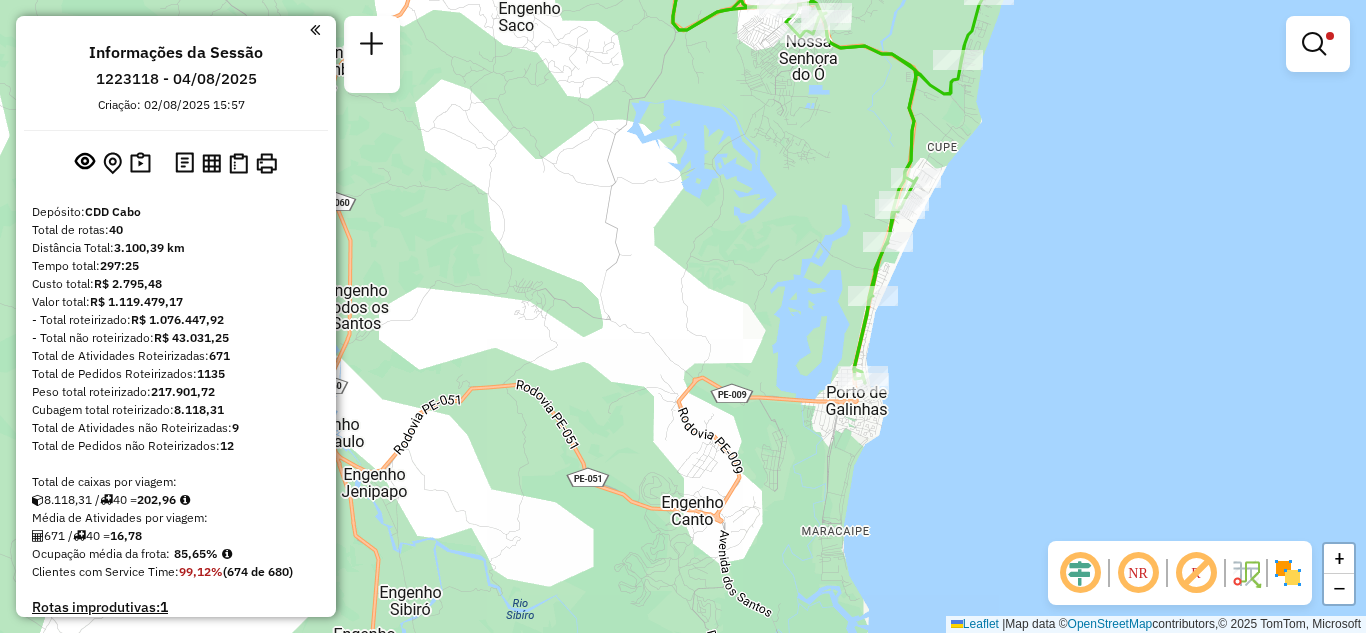 drag, startPoint x: 962, startPoint y: 273, endPoint x: 915, endPoint y: 255, distance: 50.32892 